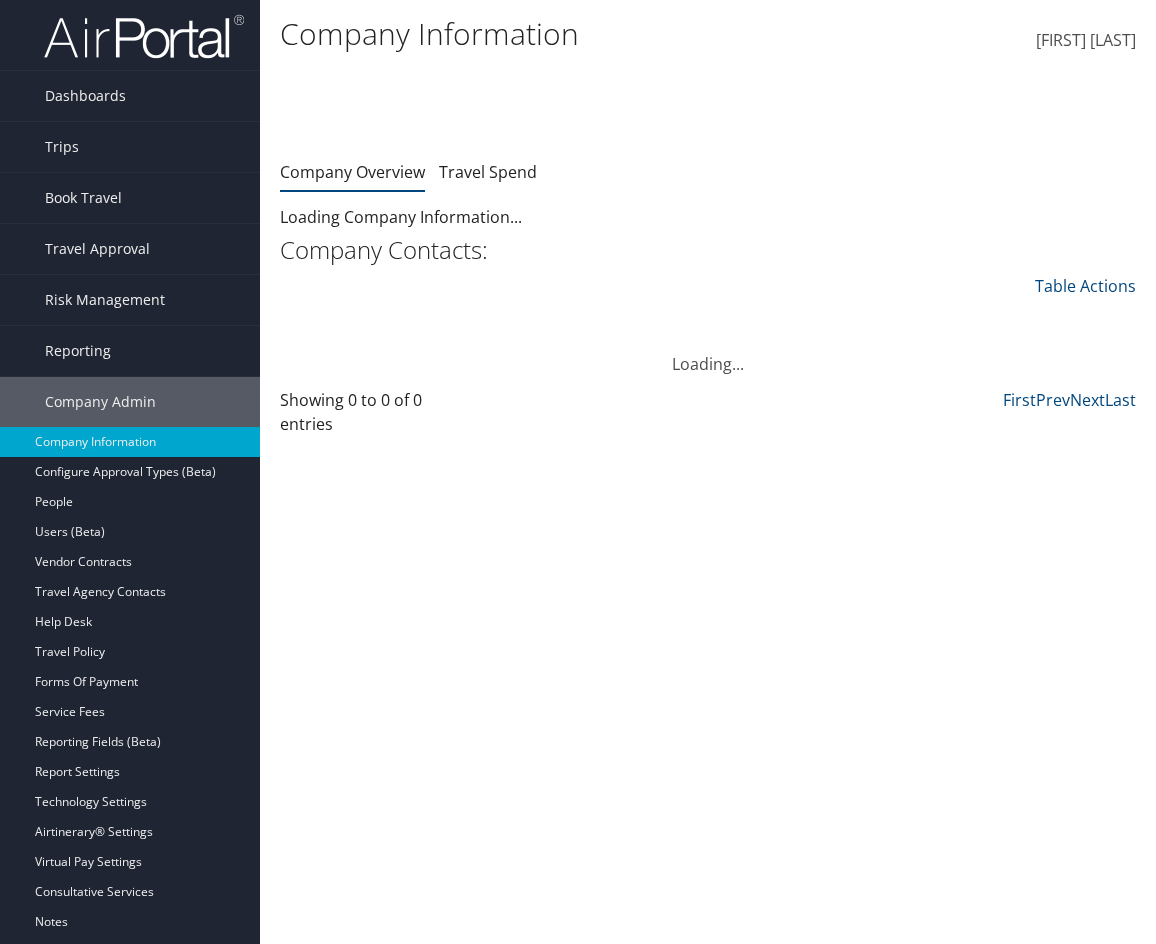 scroll, scrollTop: 0, scrollLeft: 0, axis: both 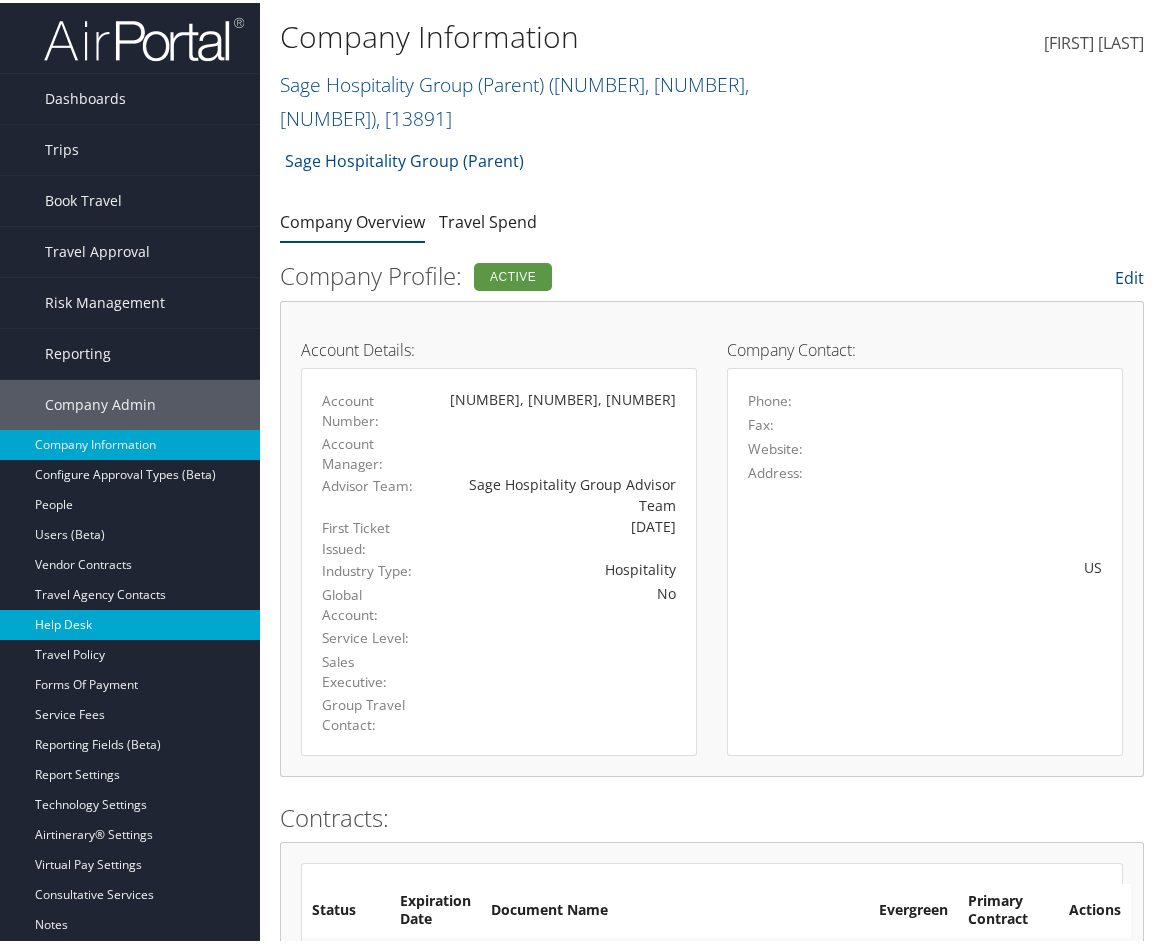 click on "Help Desk" at bounding box center (130, 622) 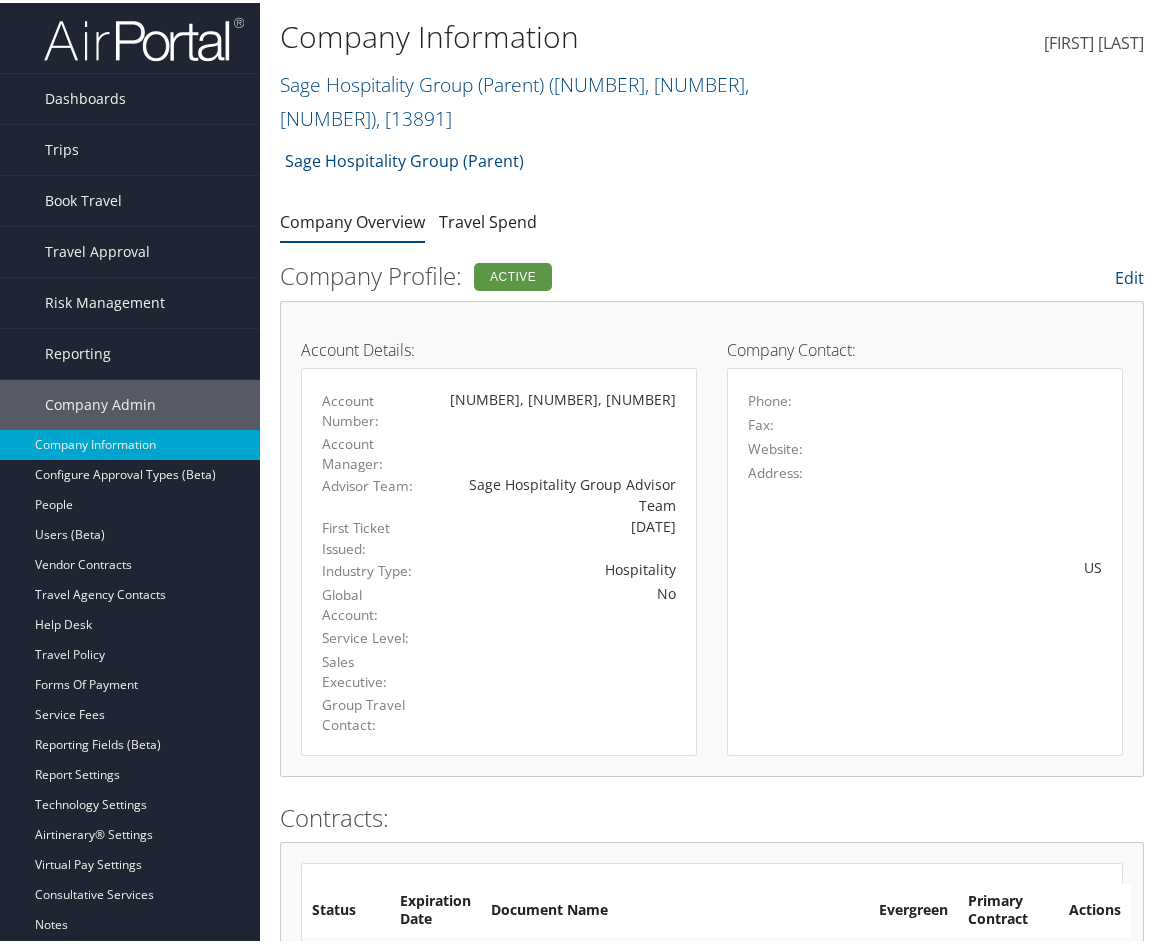 click on "[FIRST] [LAST]
[FIRST] [LAST]
My Settings
Travel Agency Contacts
Log Consulting Time
View Travel Profile
Give Feedback
Sign Out" at bounding box center (970, 48) 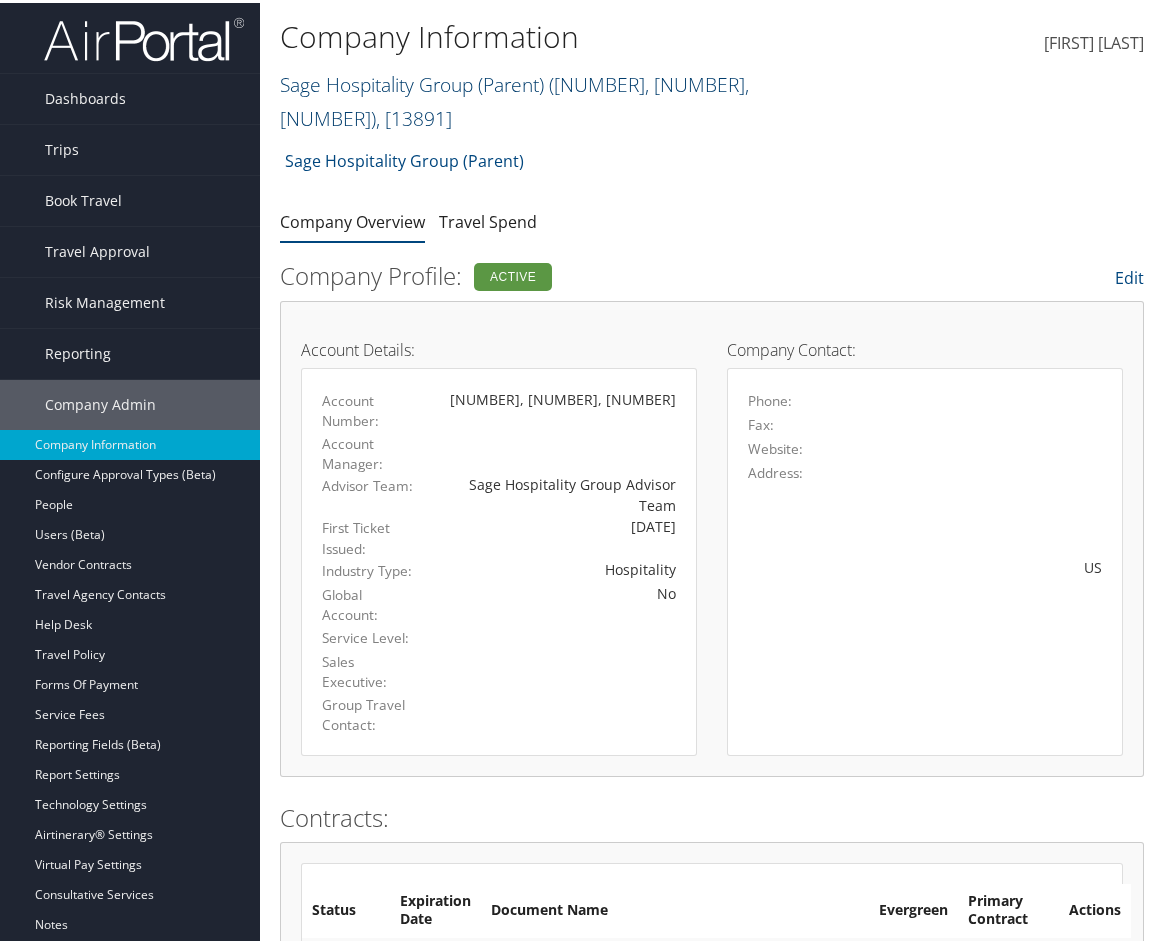 click on ", [ 13891 ]" at bounding box center [414, 115] 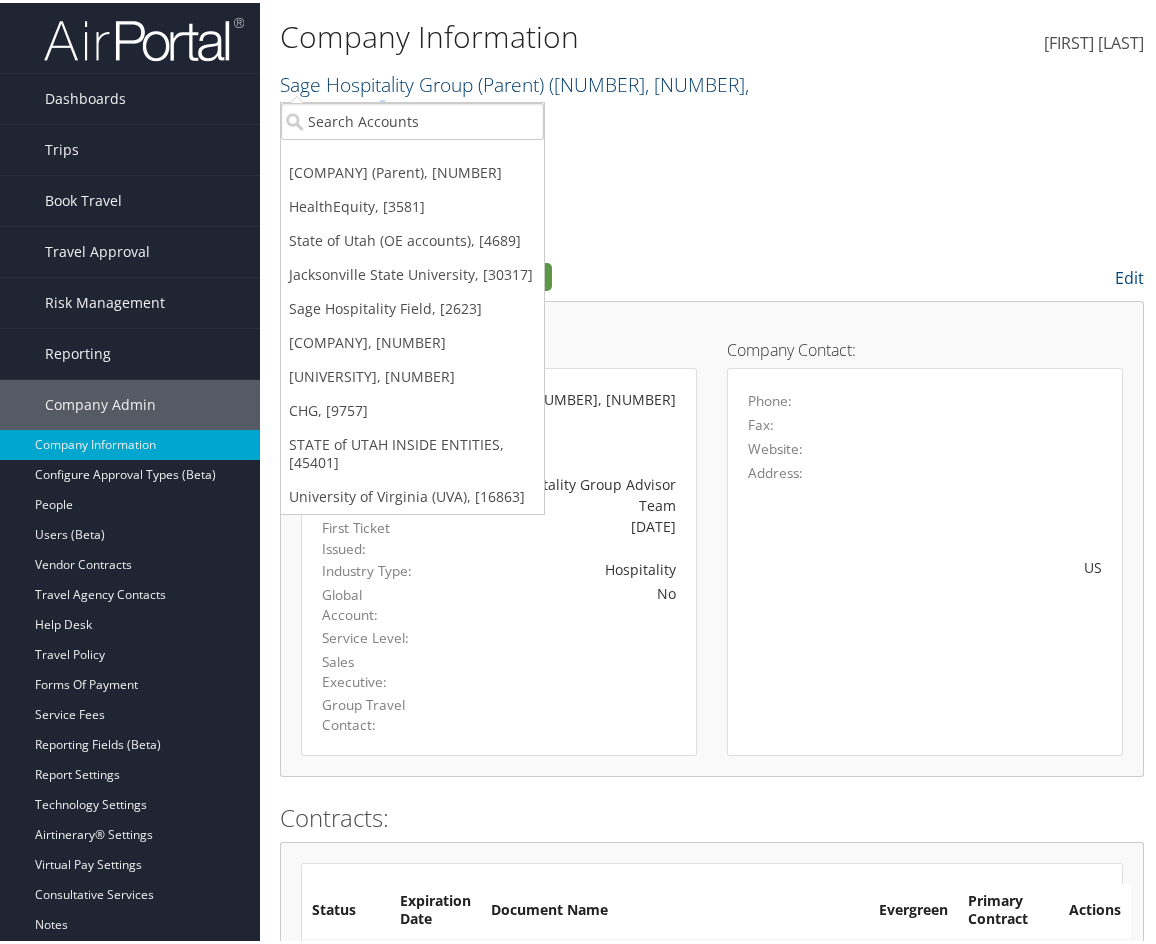 click on ", [ 13891 ]" at bounding box center (414, 115) 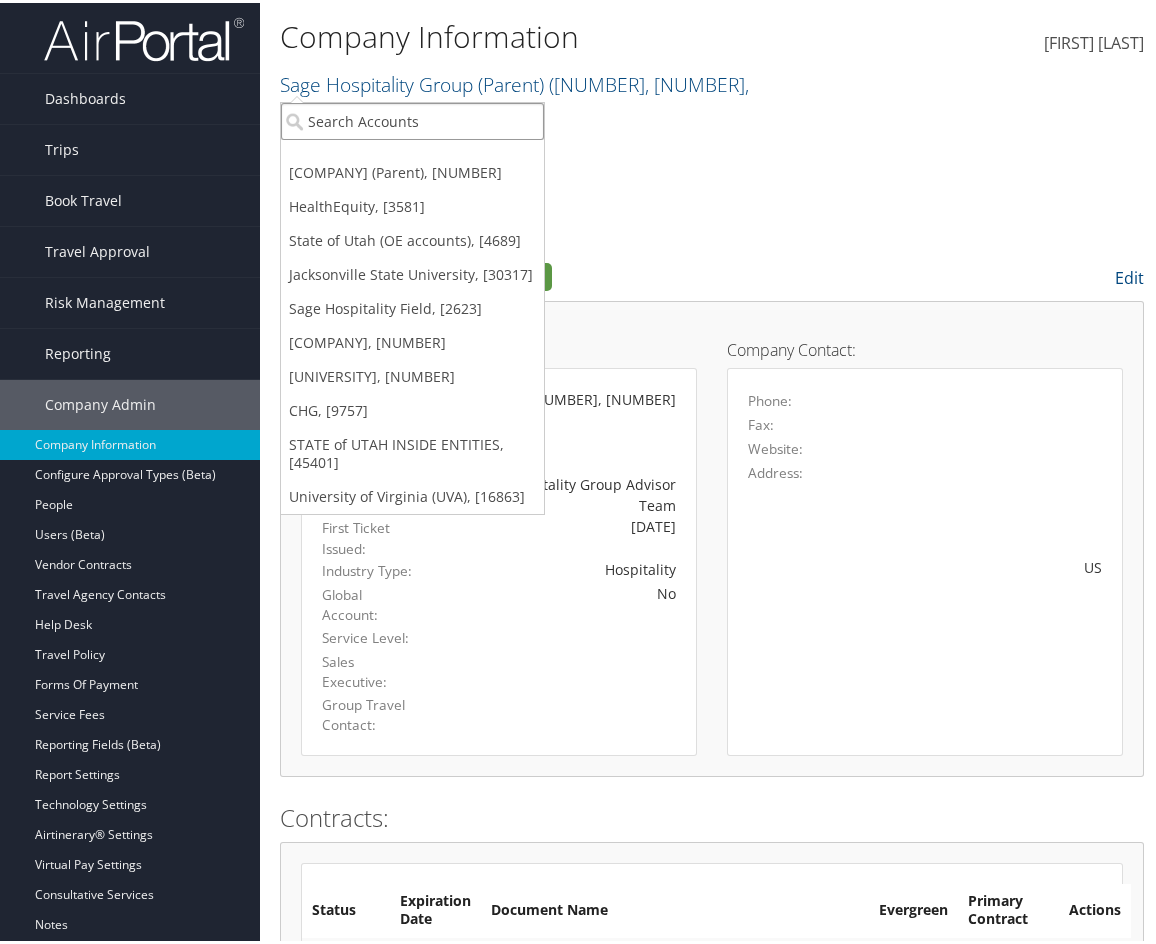 click at bounding box center [412, 118] 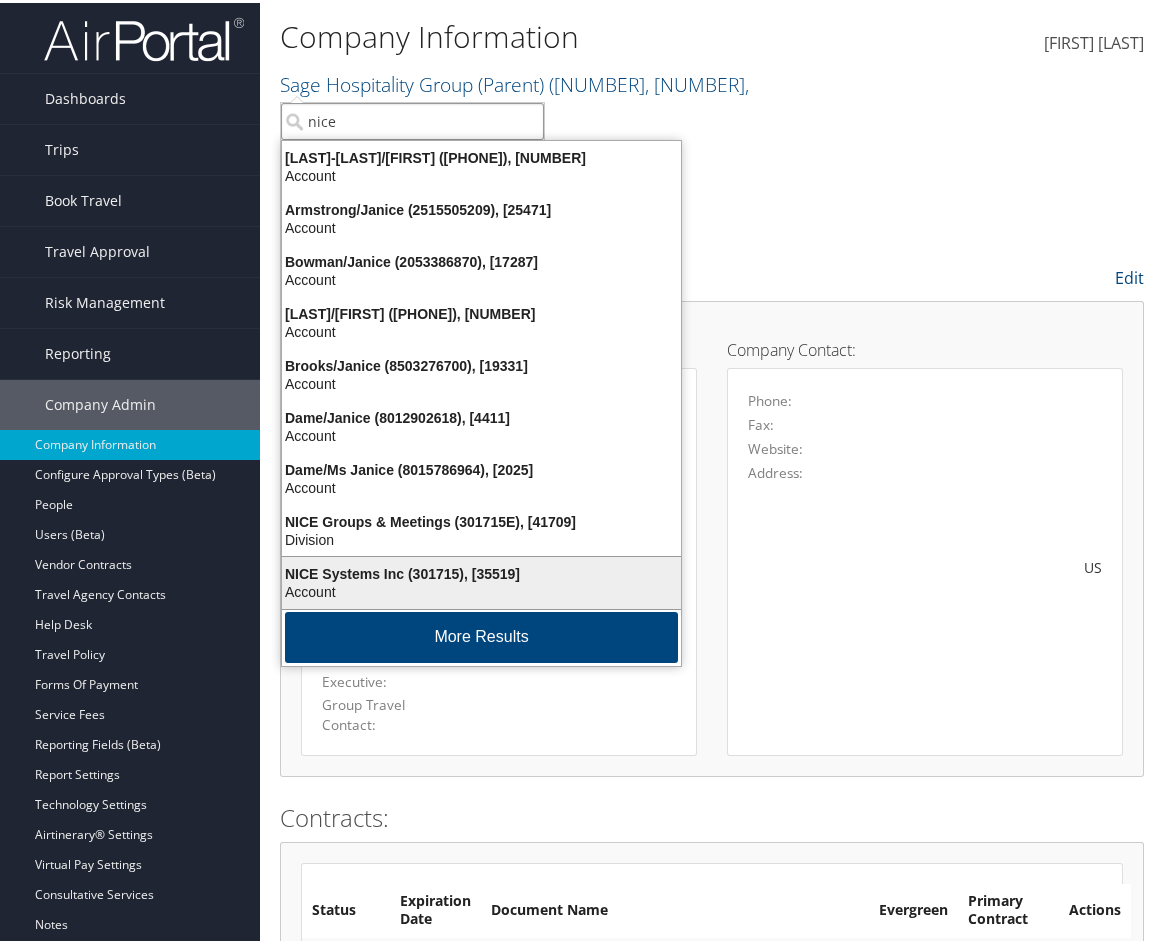 click on "Account" at bounding box center (481, 571) 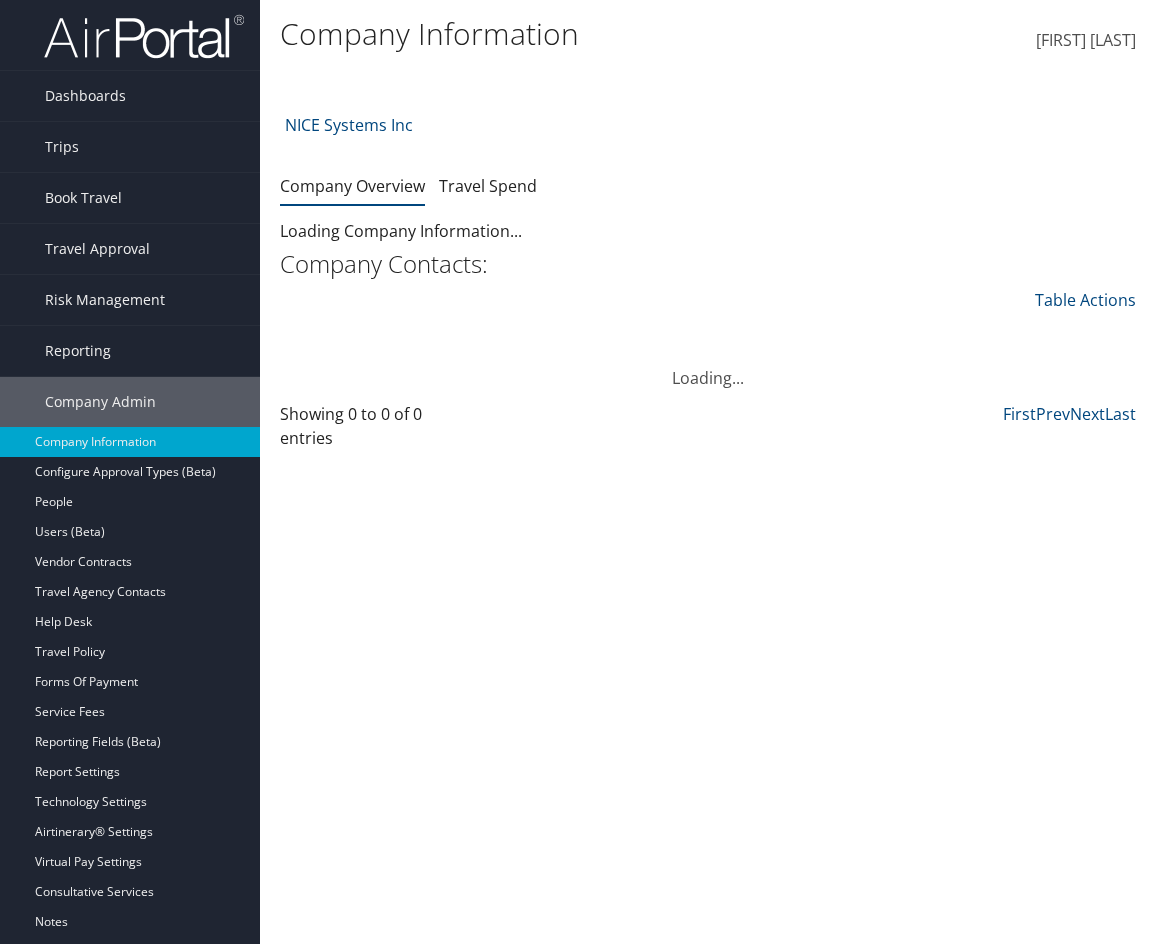 scroll, scrollTop: 0, scrollLeft: 0, axis: both 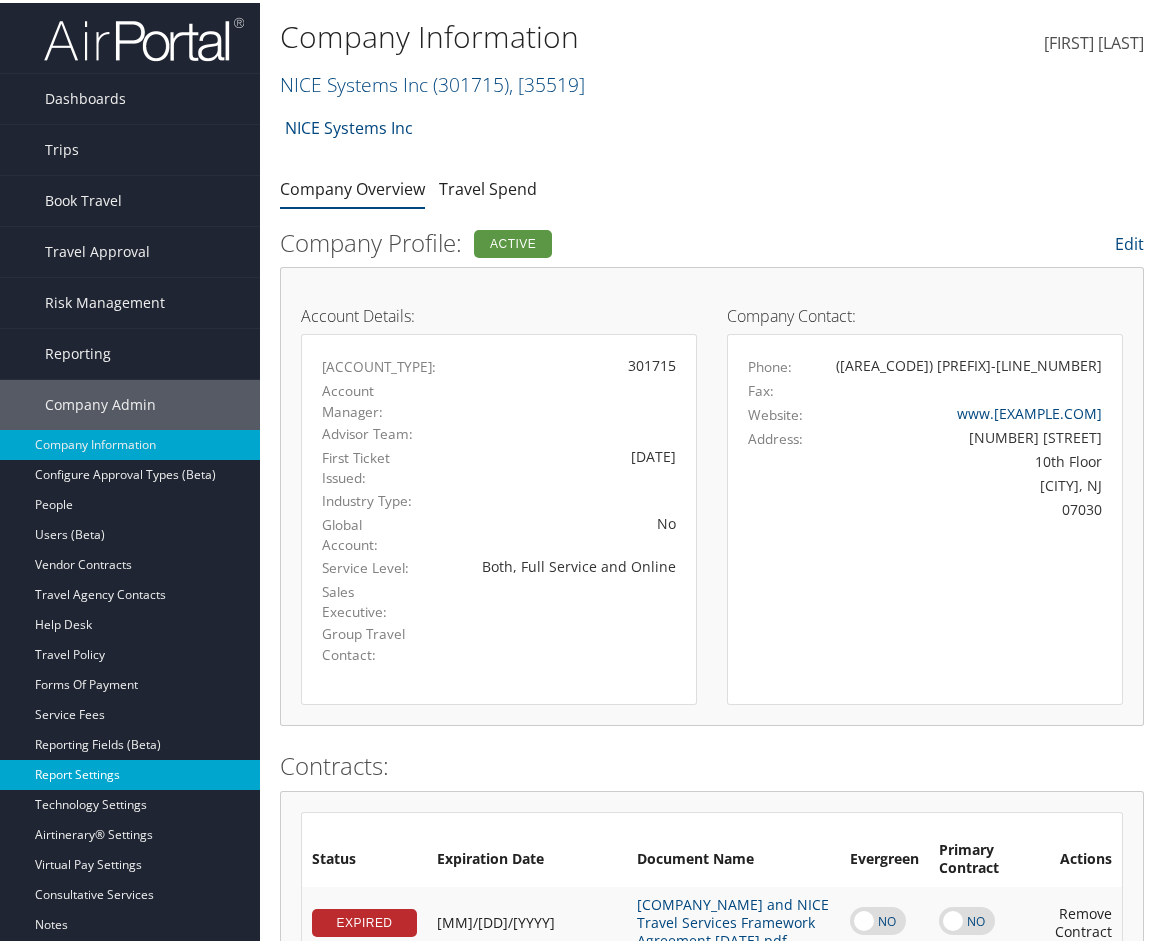 click on "Report Settings" at bounding box center [130, 772] 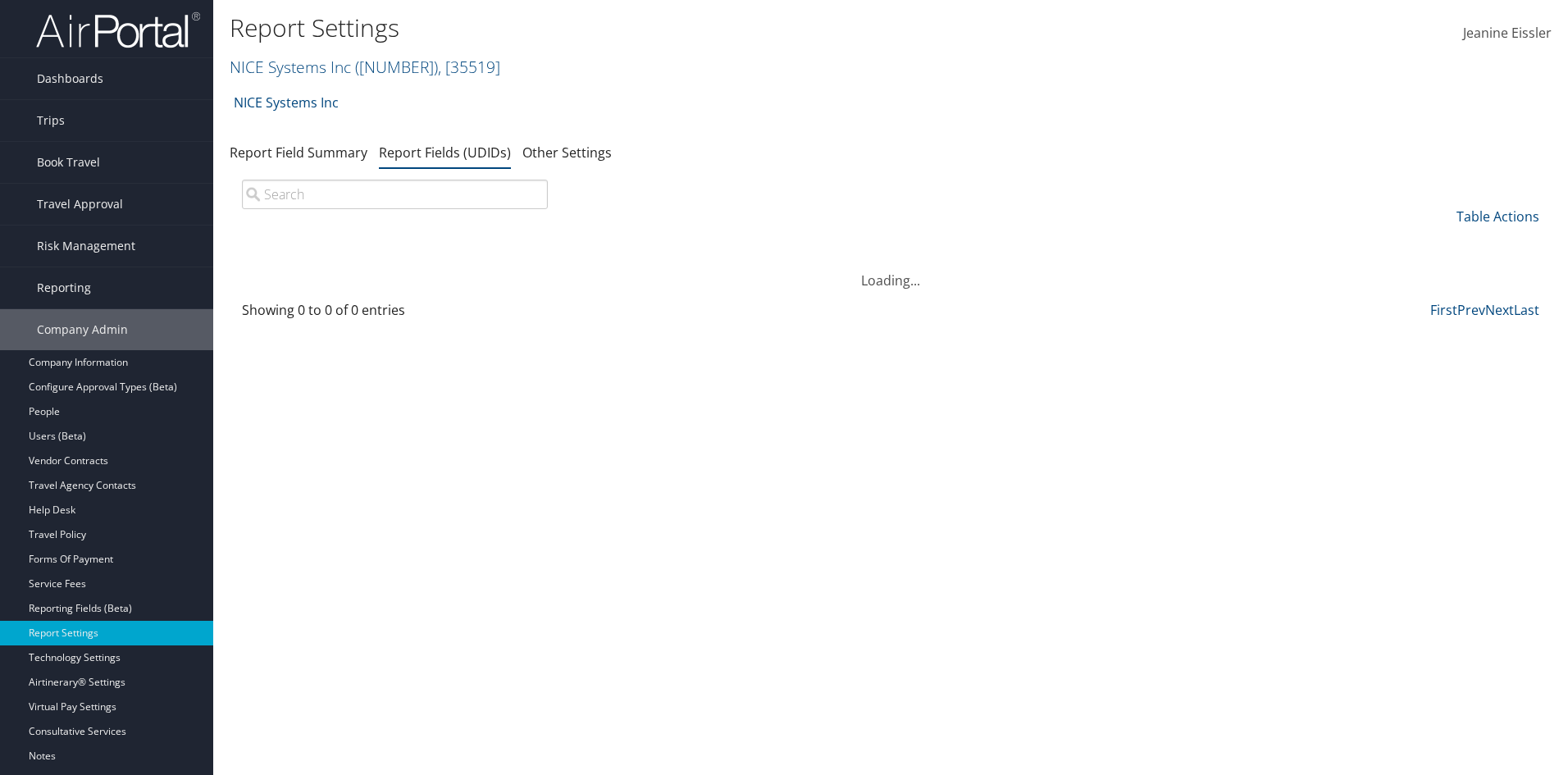 scroll, scrollTop: 0, scrollLeft: 0, axis: both 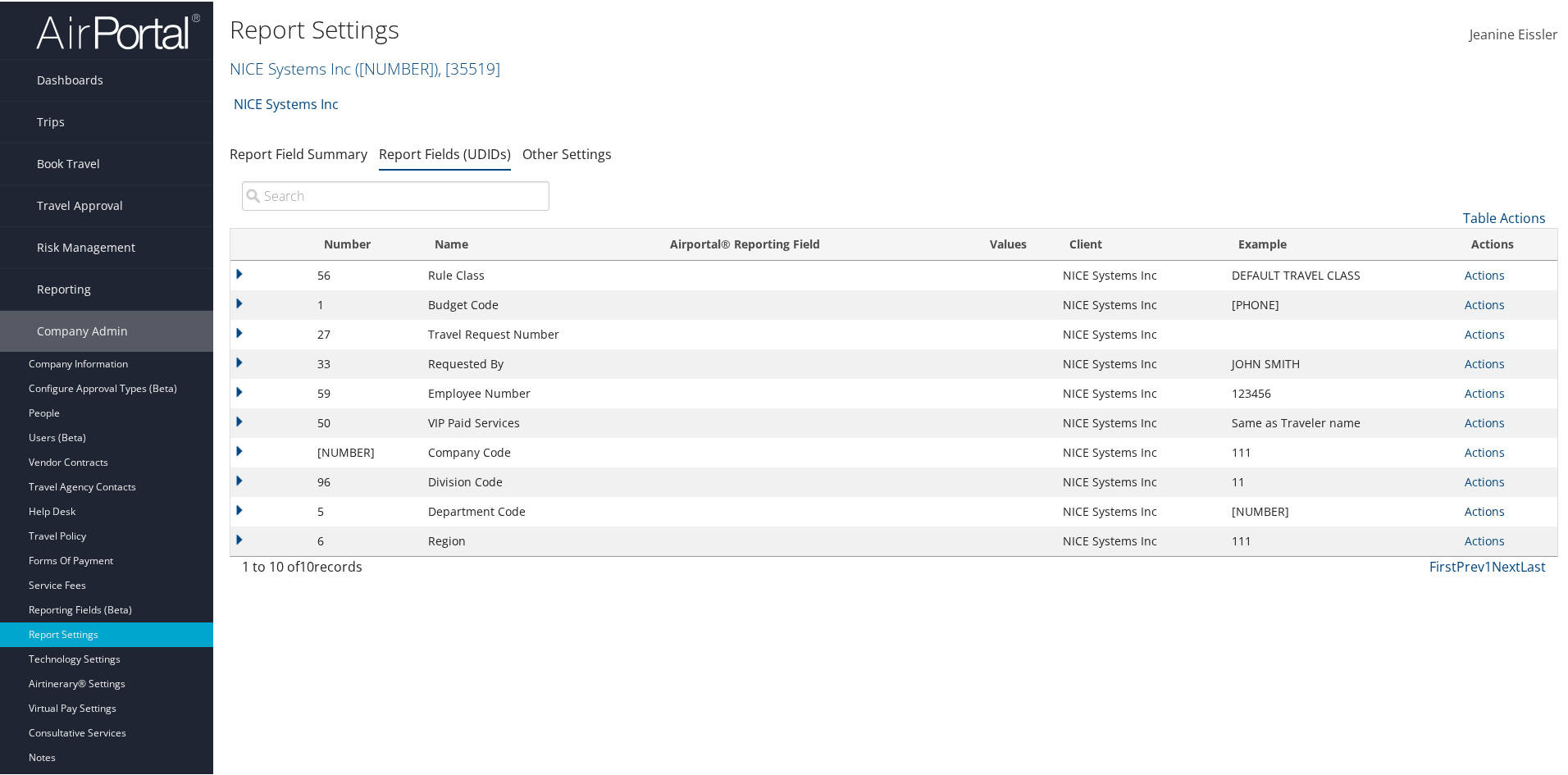 click at bounding box center [1505, 509] 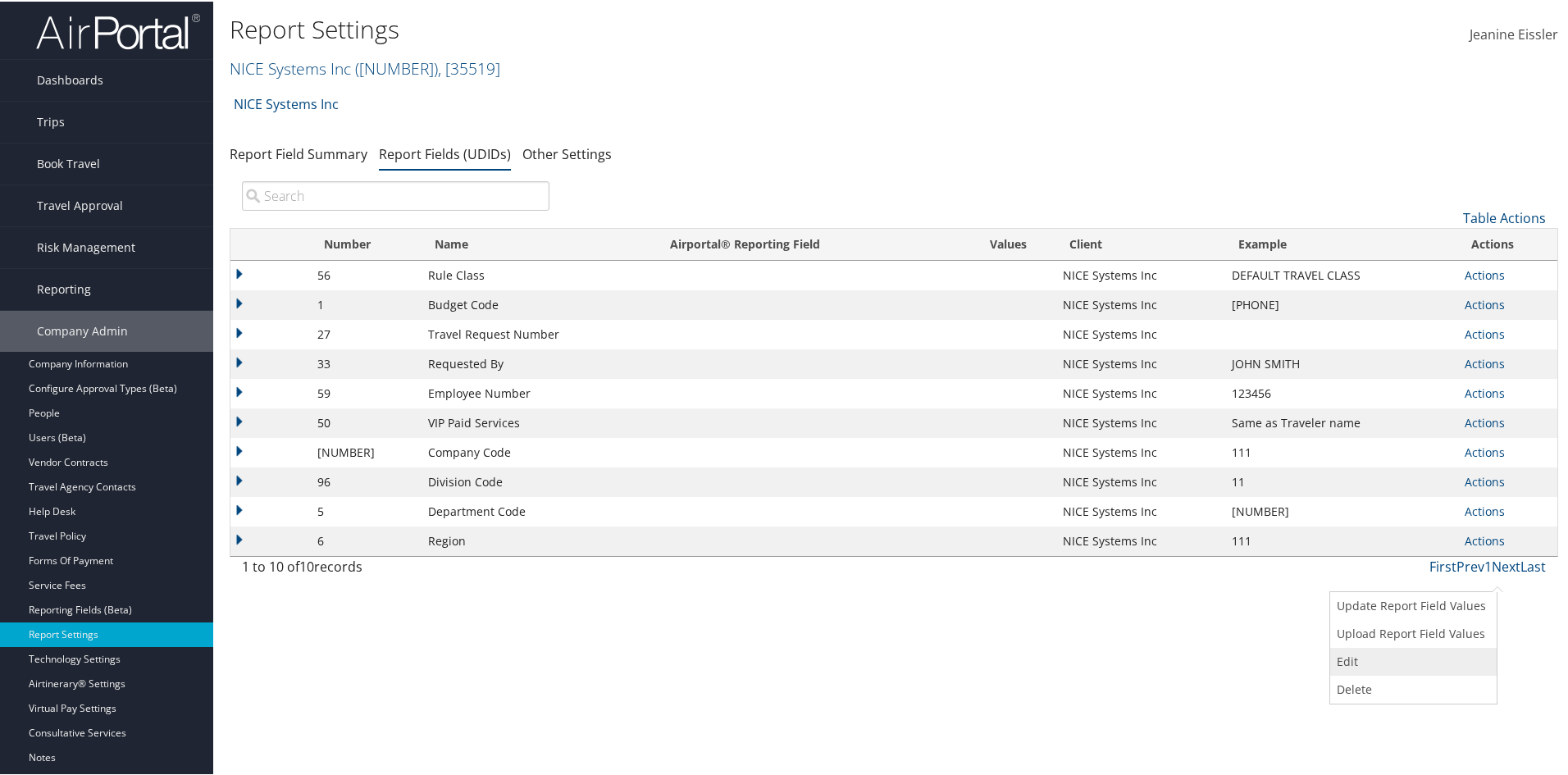 click on "Edit" at bounding box center [1411, 660] 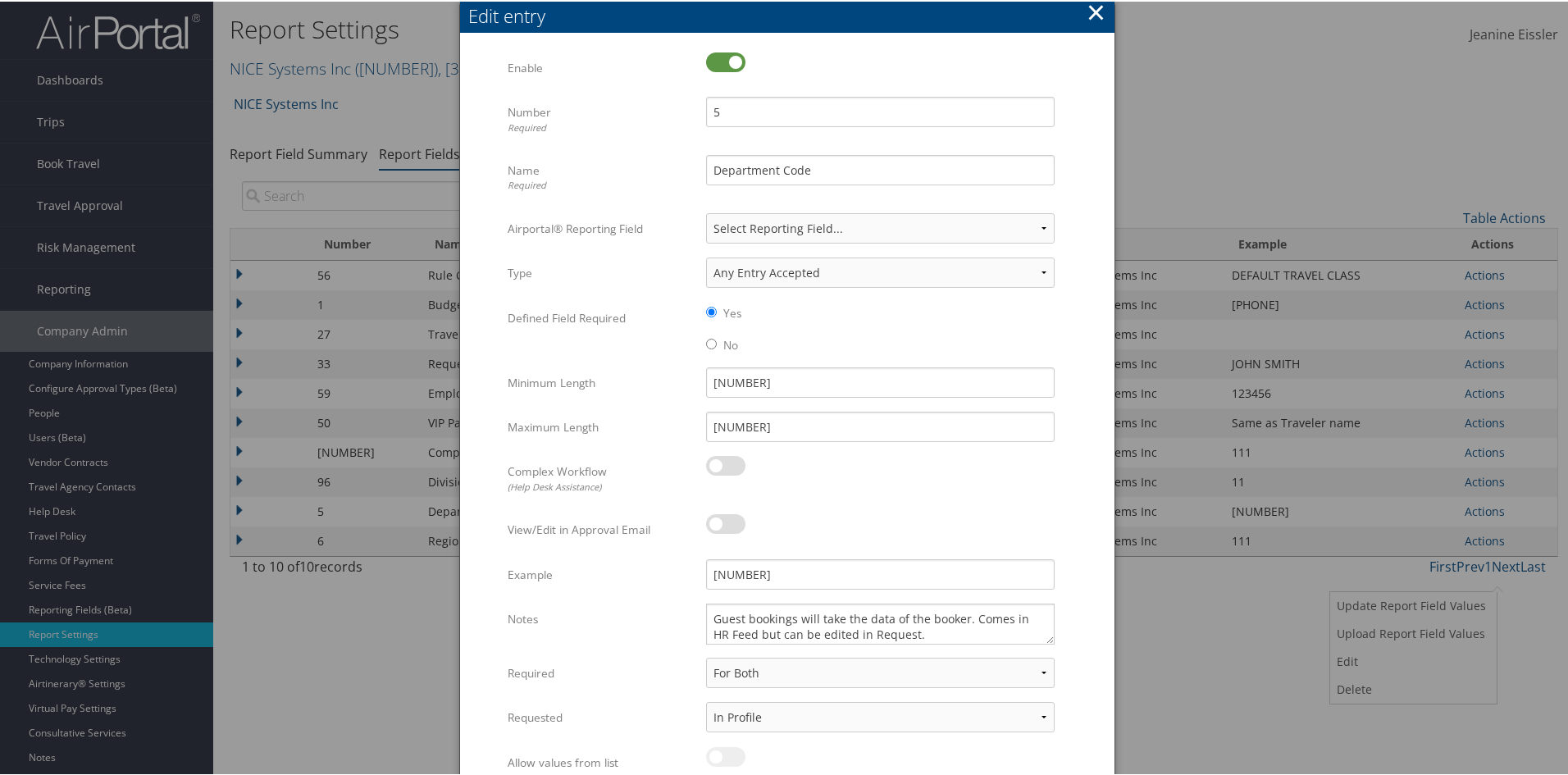 click on "×" at bounding box center [1096, 11] 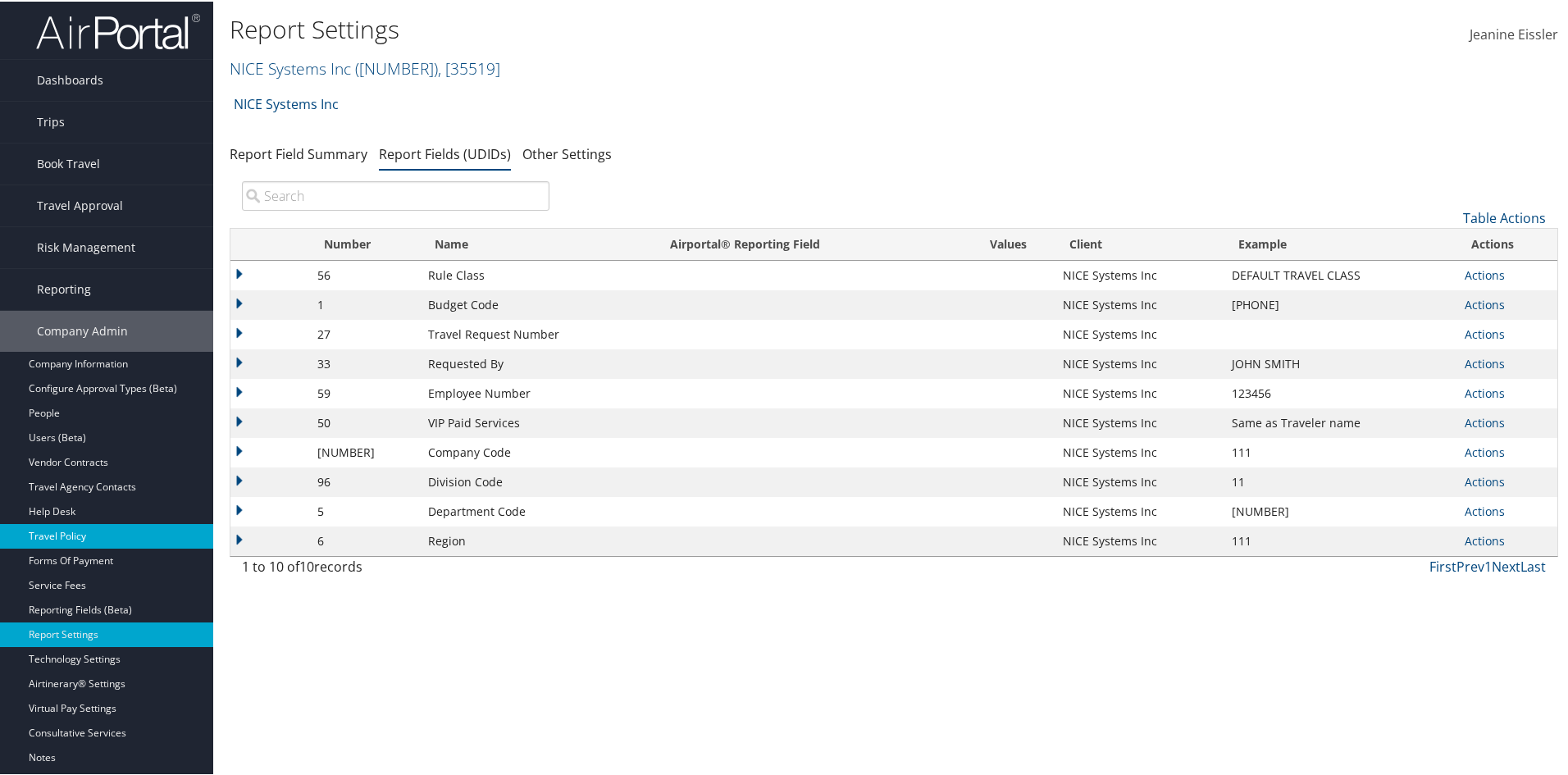 click on "Travel Policy" at bounding box center (107, 535) 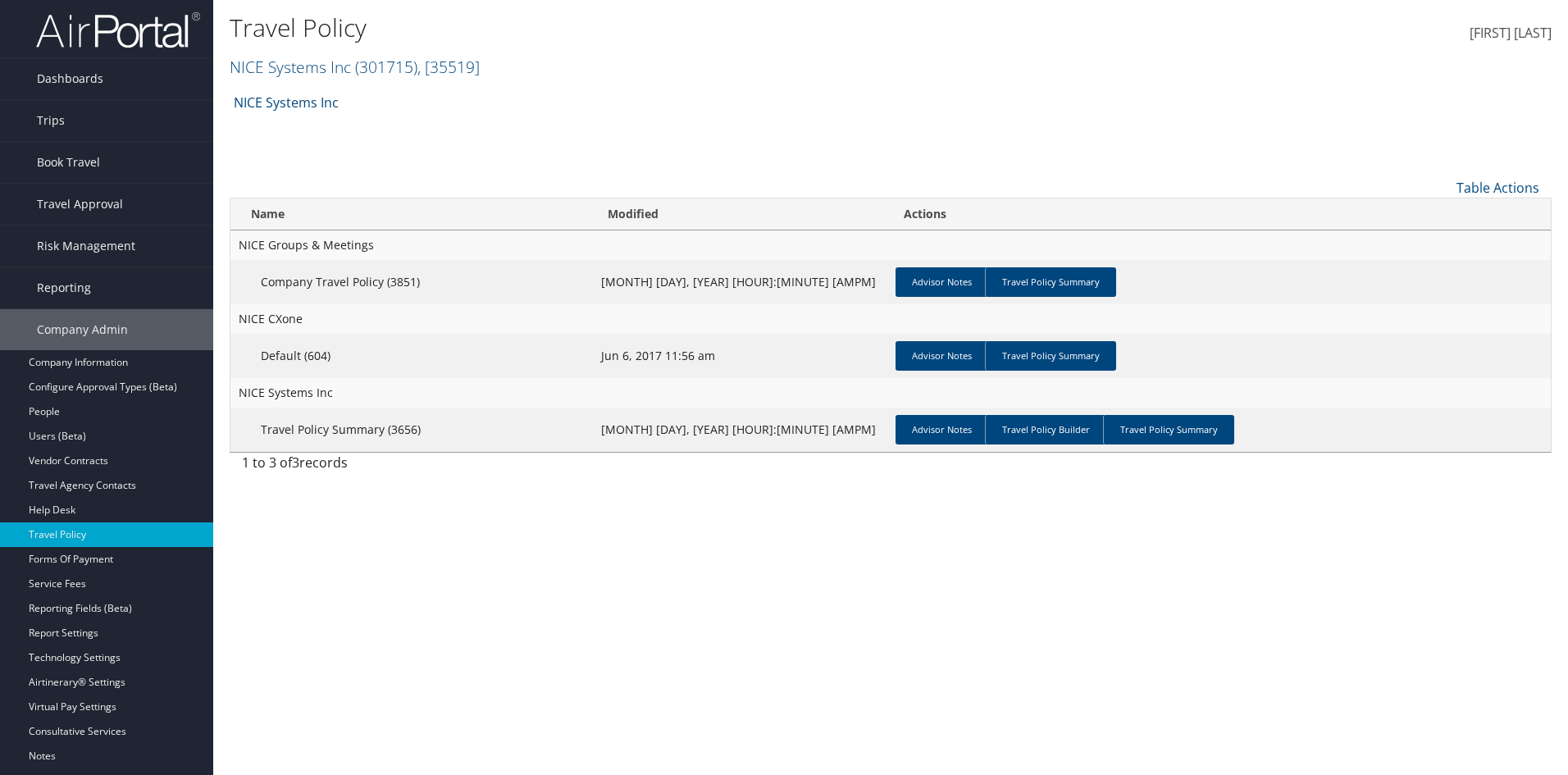 scroll, scrollTop: 0, scrollLeft: 0, axis: both 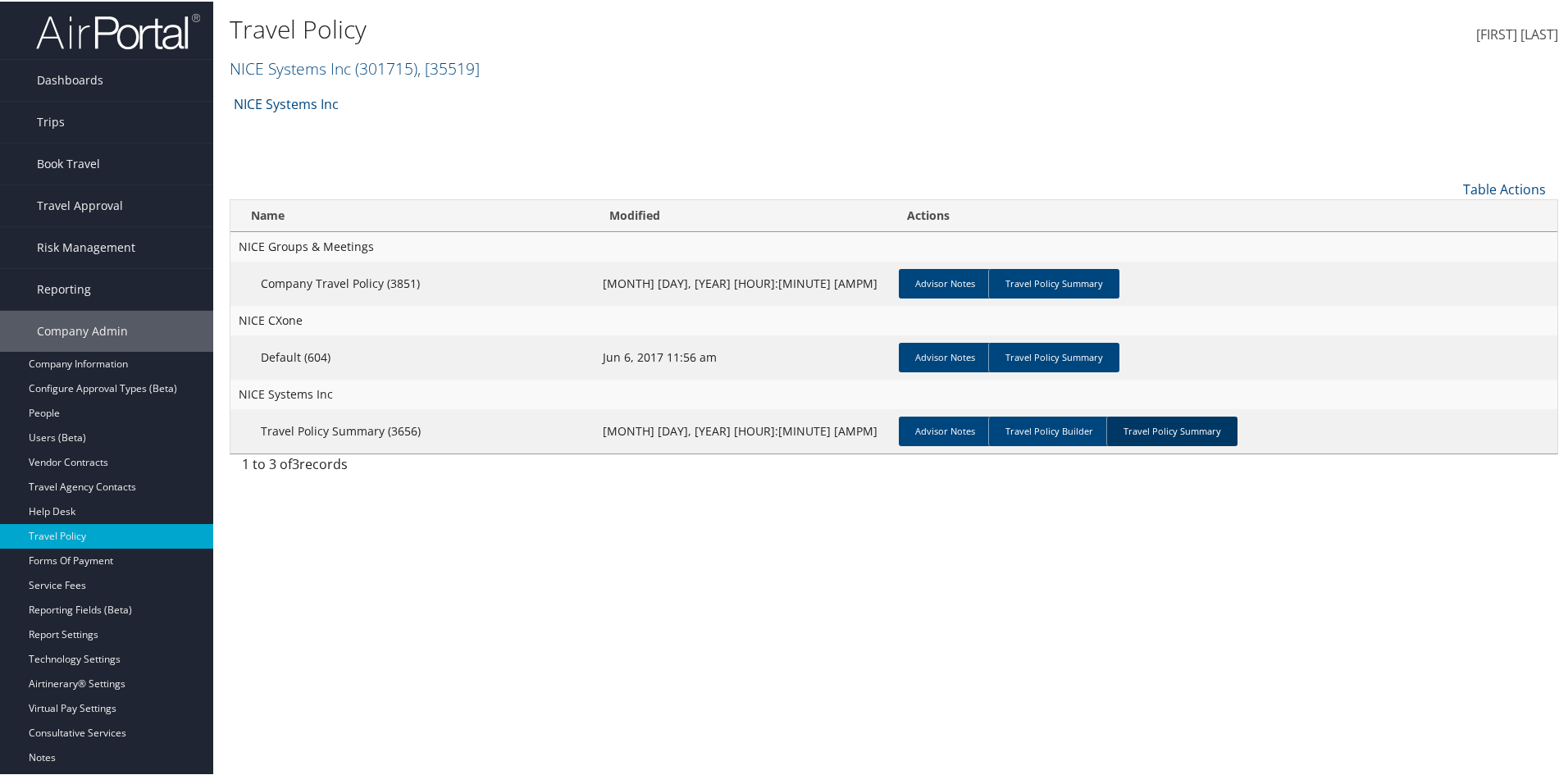 click on "Travel Policy Summary" at bounding box center [1054, 282] 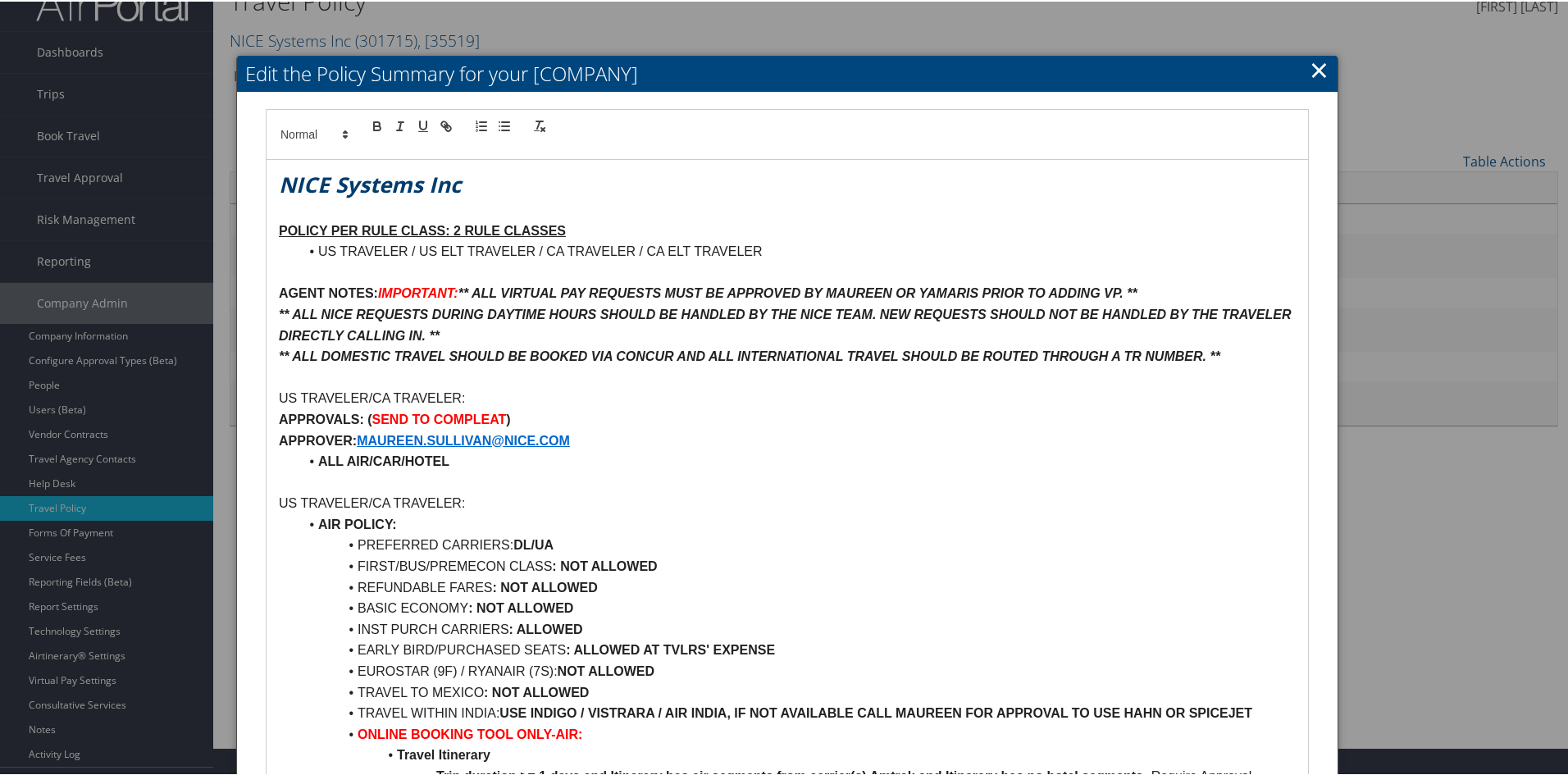 scroll, scrollTop: 0, scrollLeft: 0, axis: both 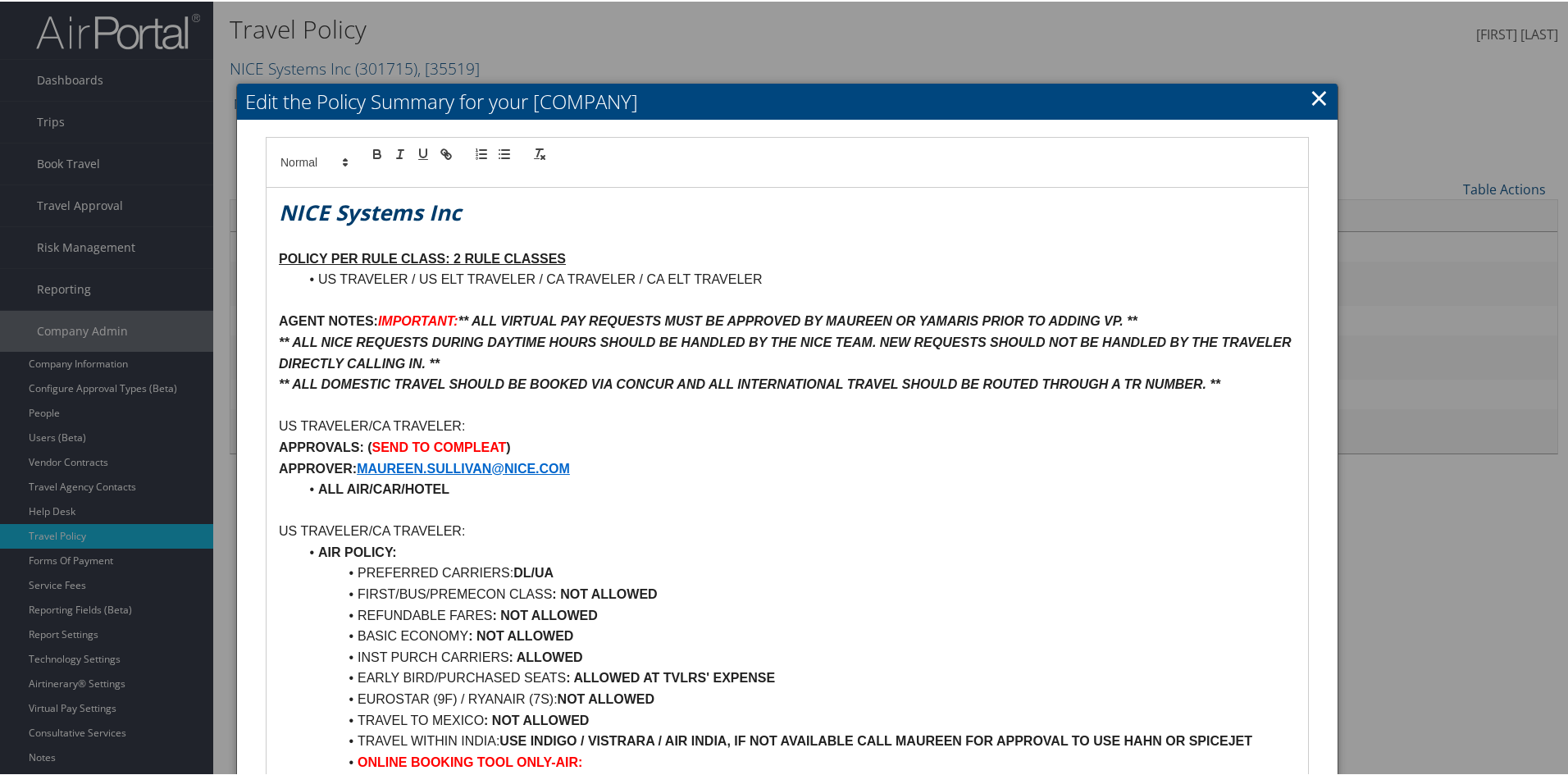 click on "×" at bounding box center (1319, 96) 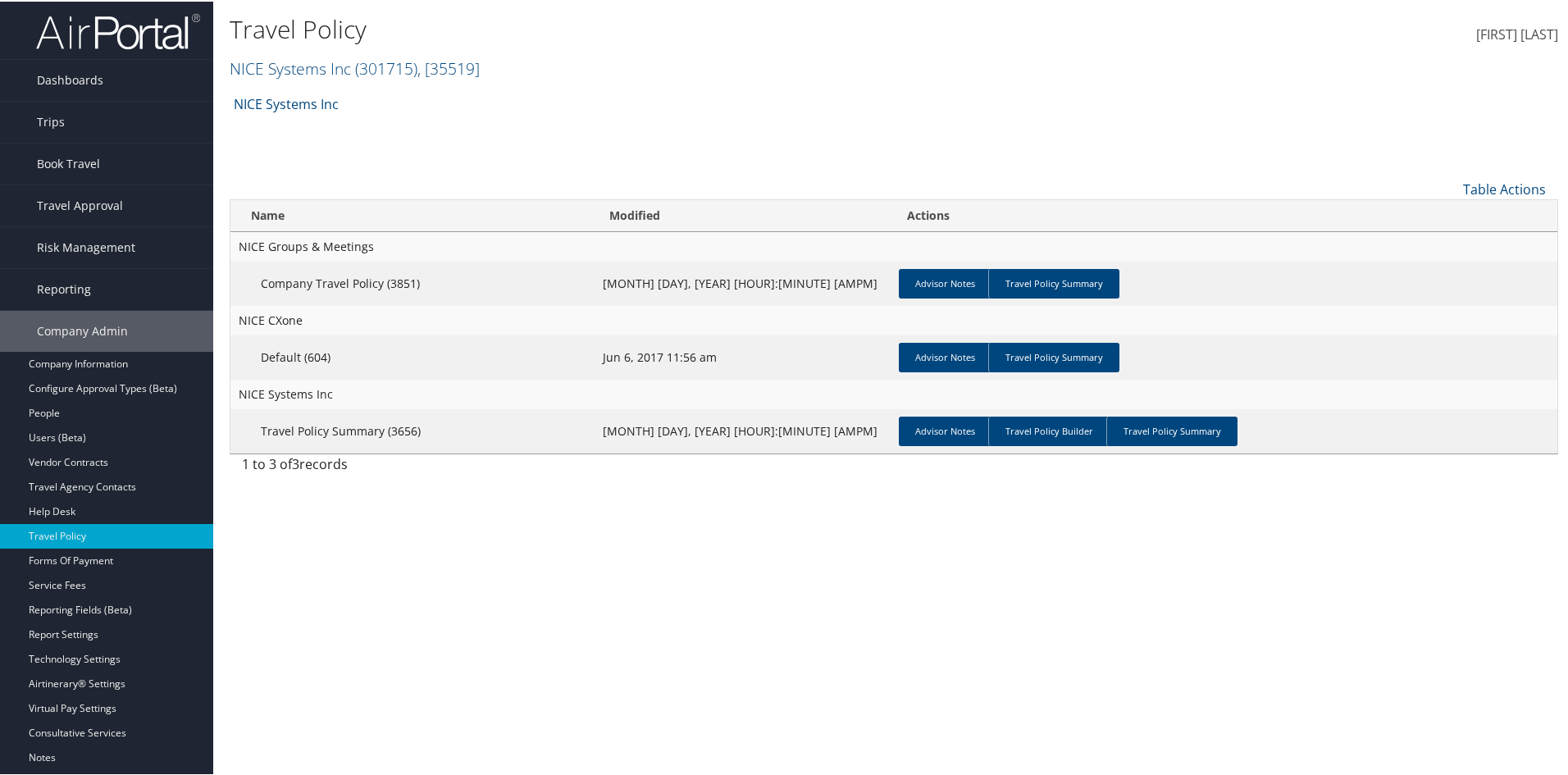 click at bounding box center (234, 86) 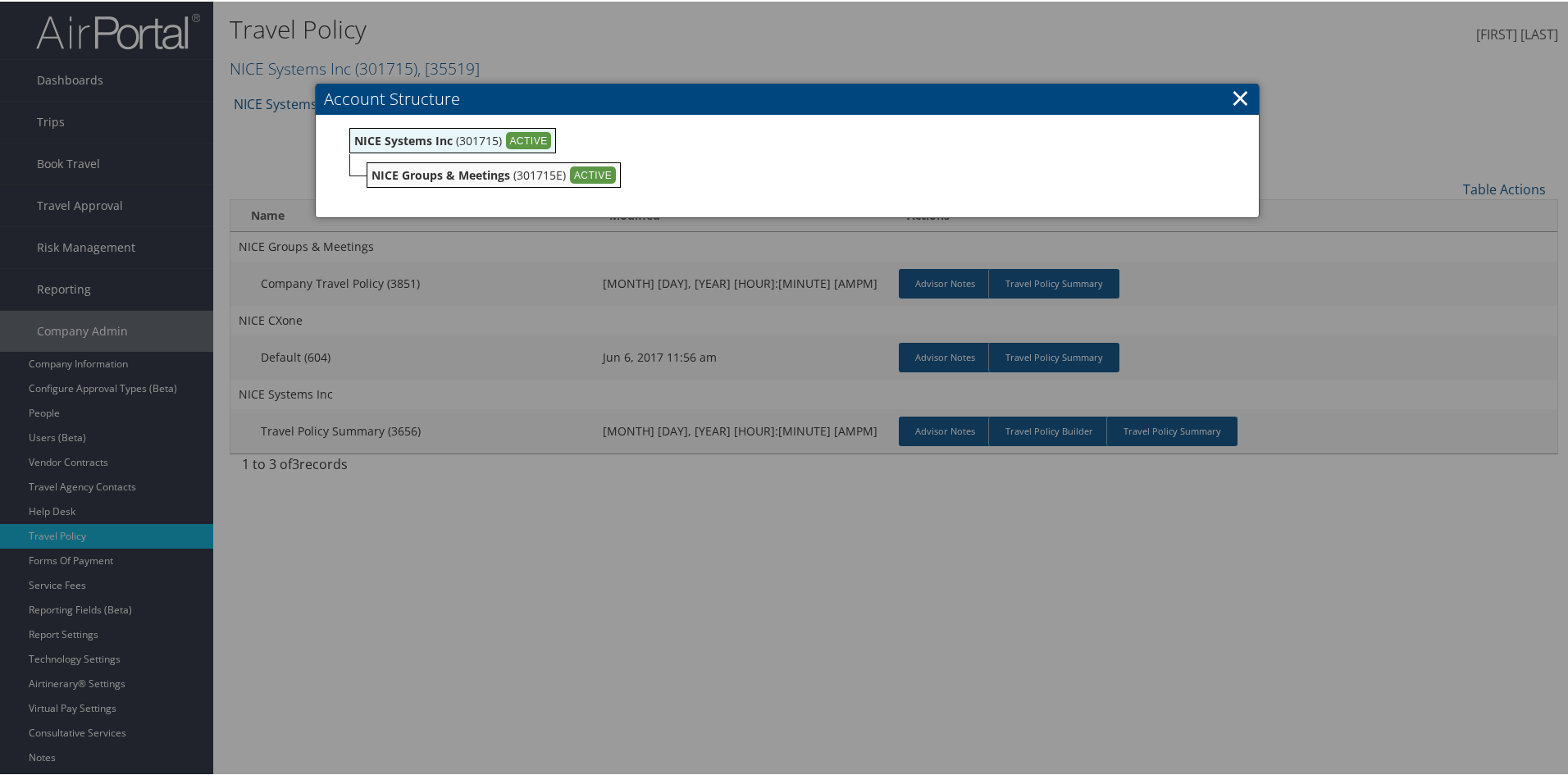 click on "×" at bounding box center [1240, 96] 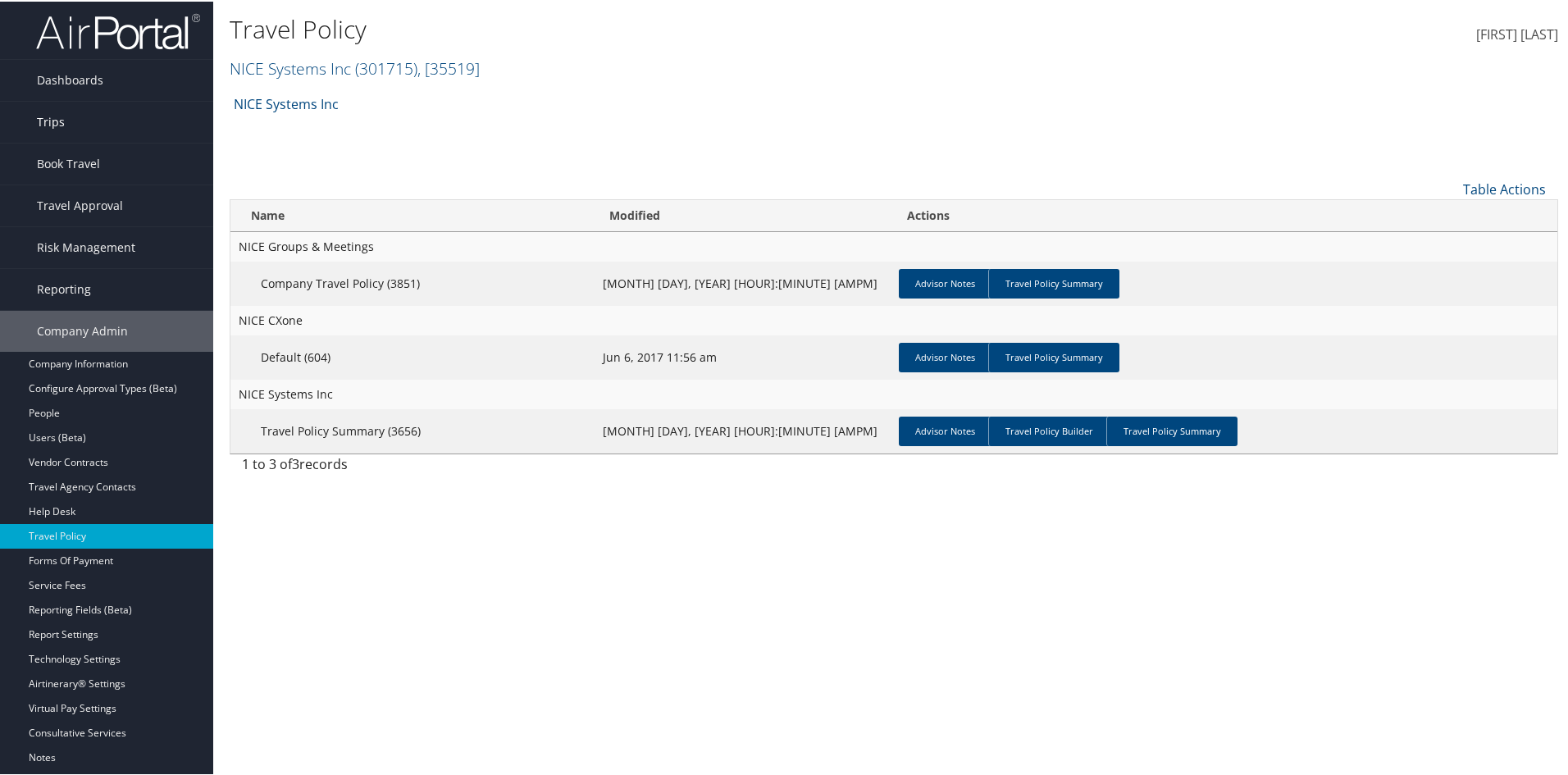 click on "Trips" at bounding box center [107, 121] 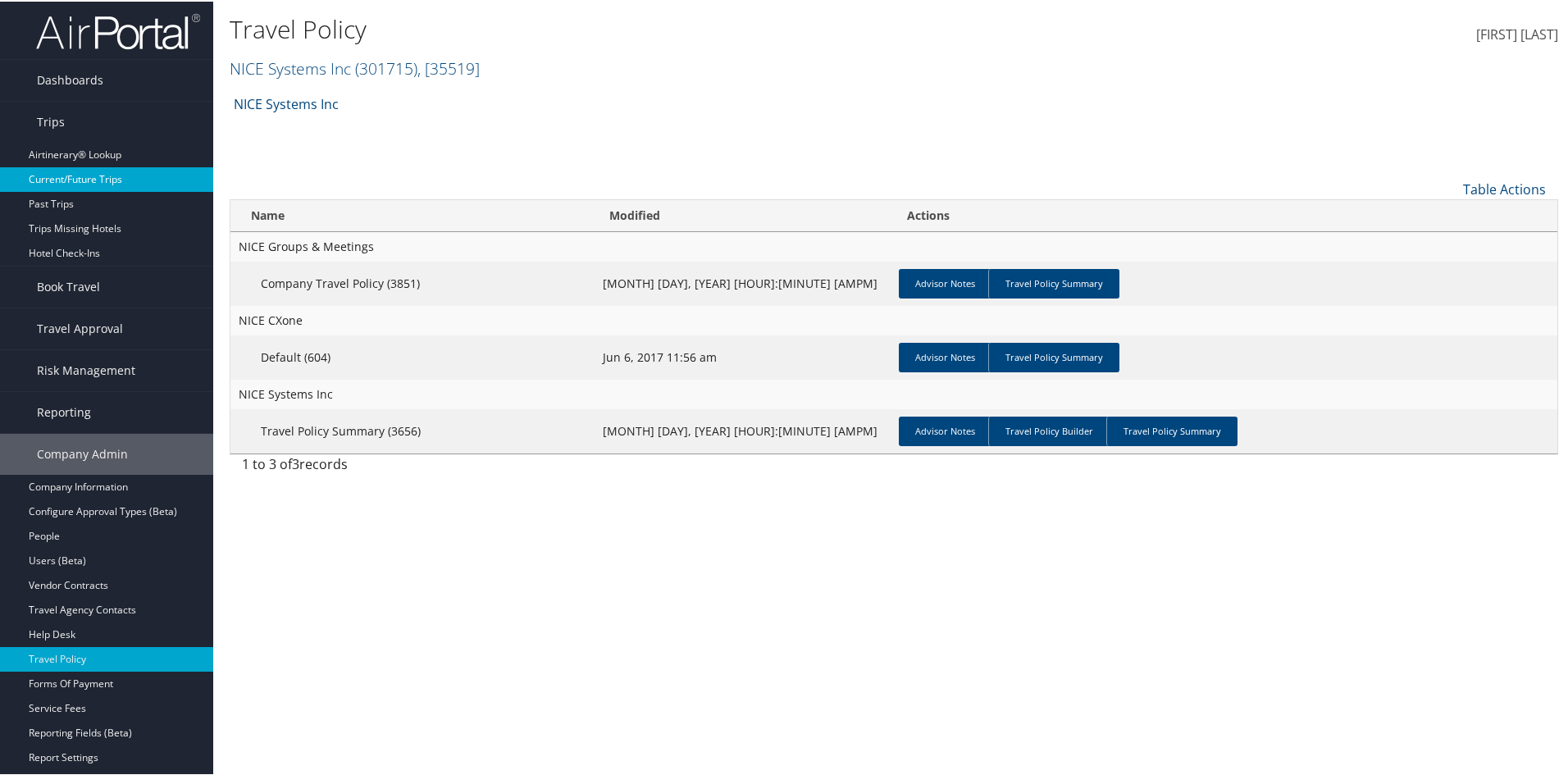 click on "Current/Future Trips" at bounding box center [107, 178] 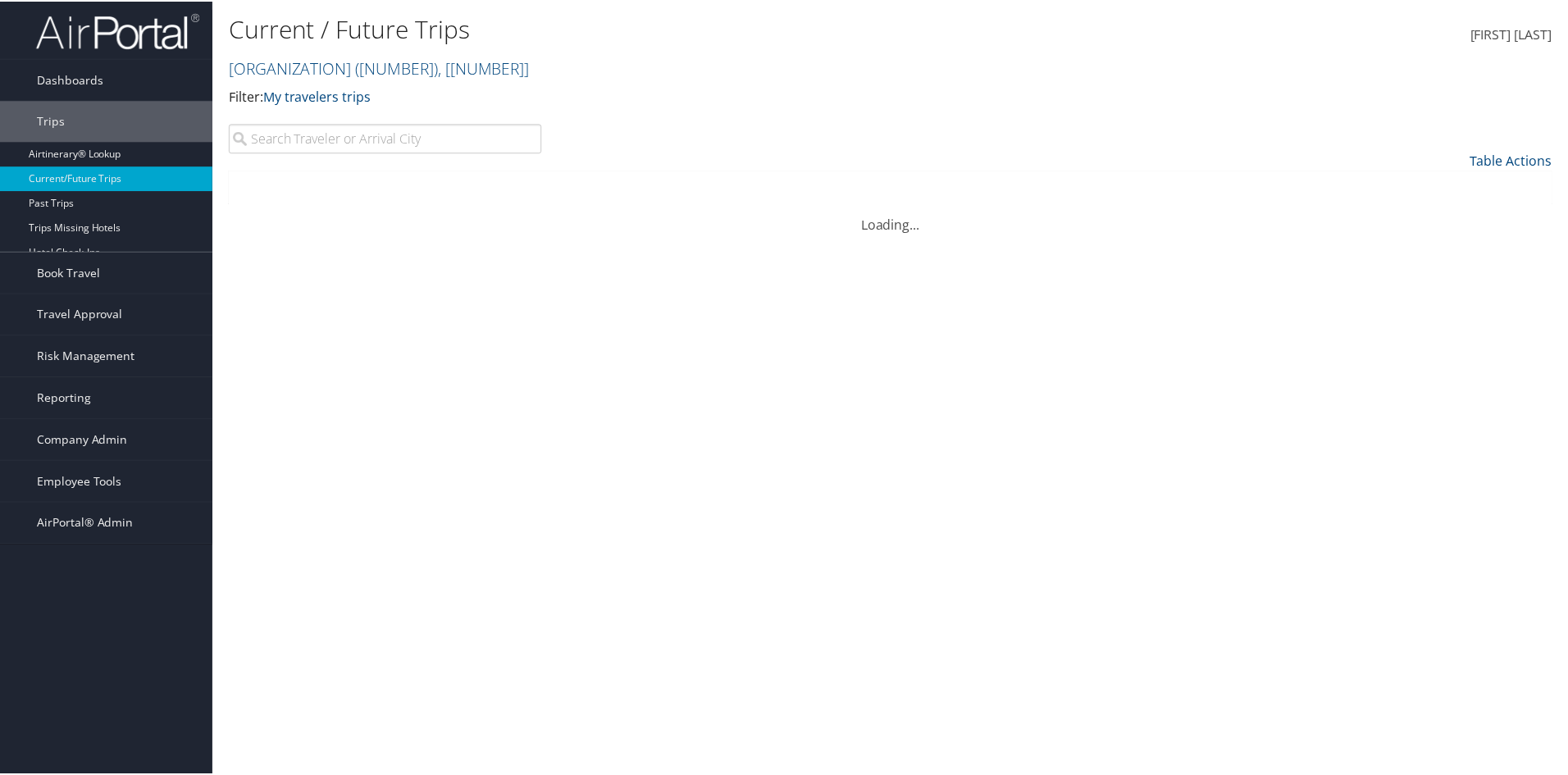 scroll, scrollTop: 0, scrollLeft: 0, axis: both 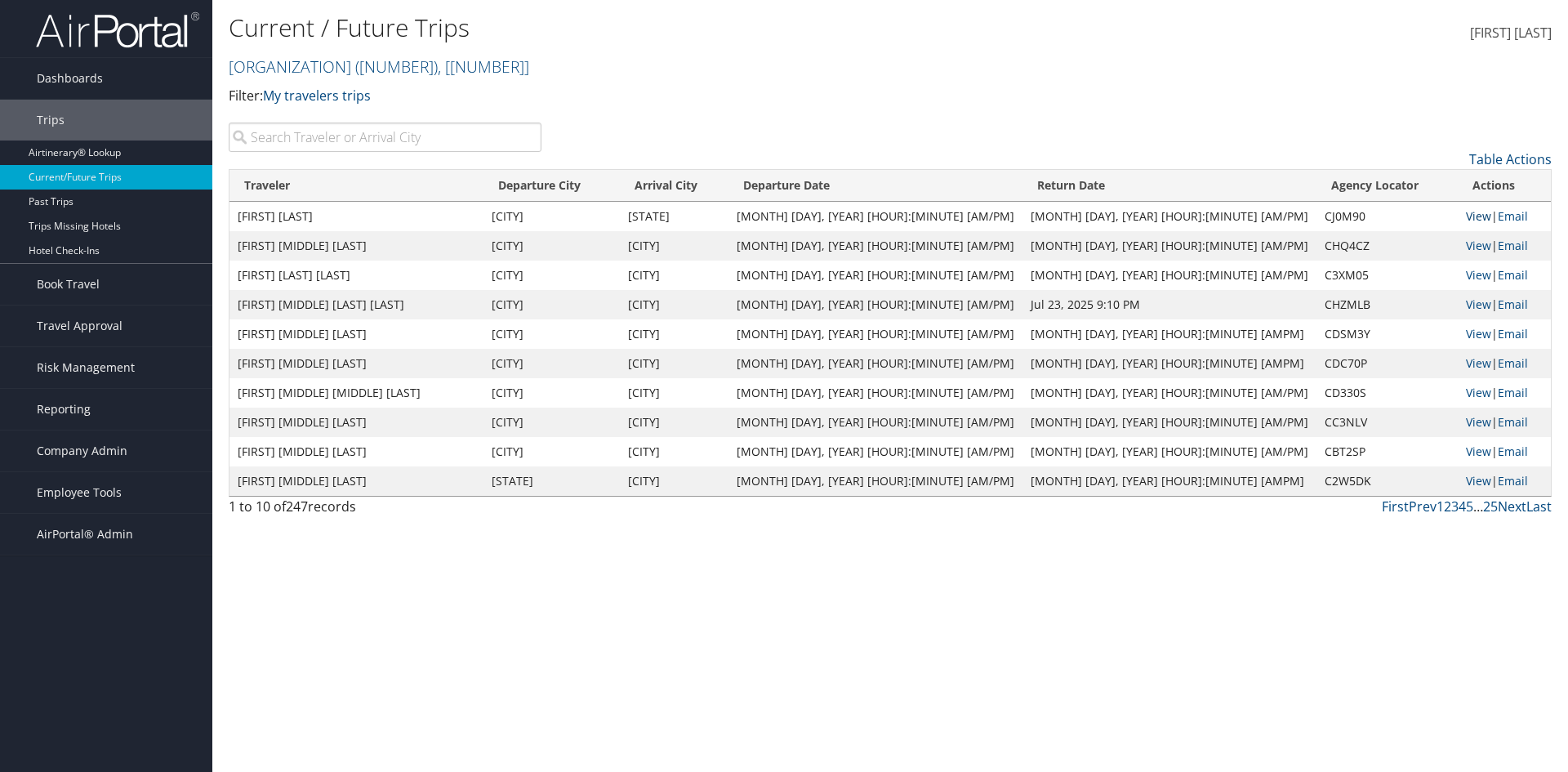 click on "View" at bounding box center [1478, 216] 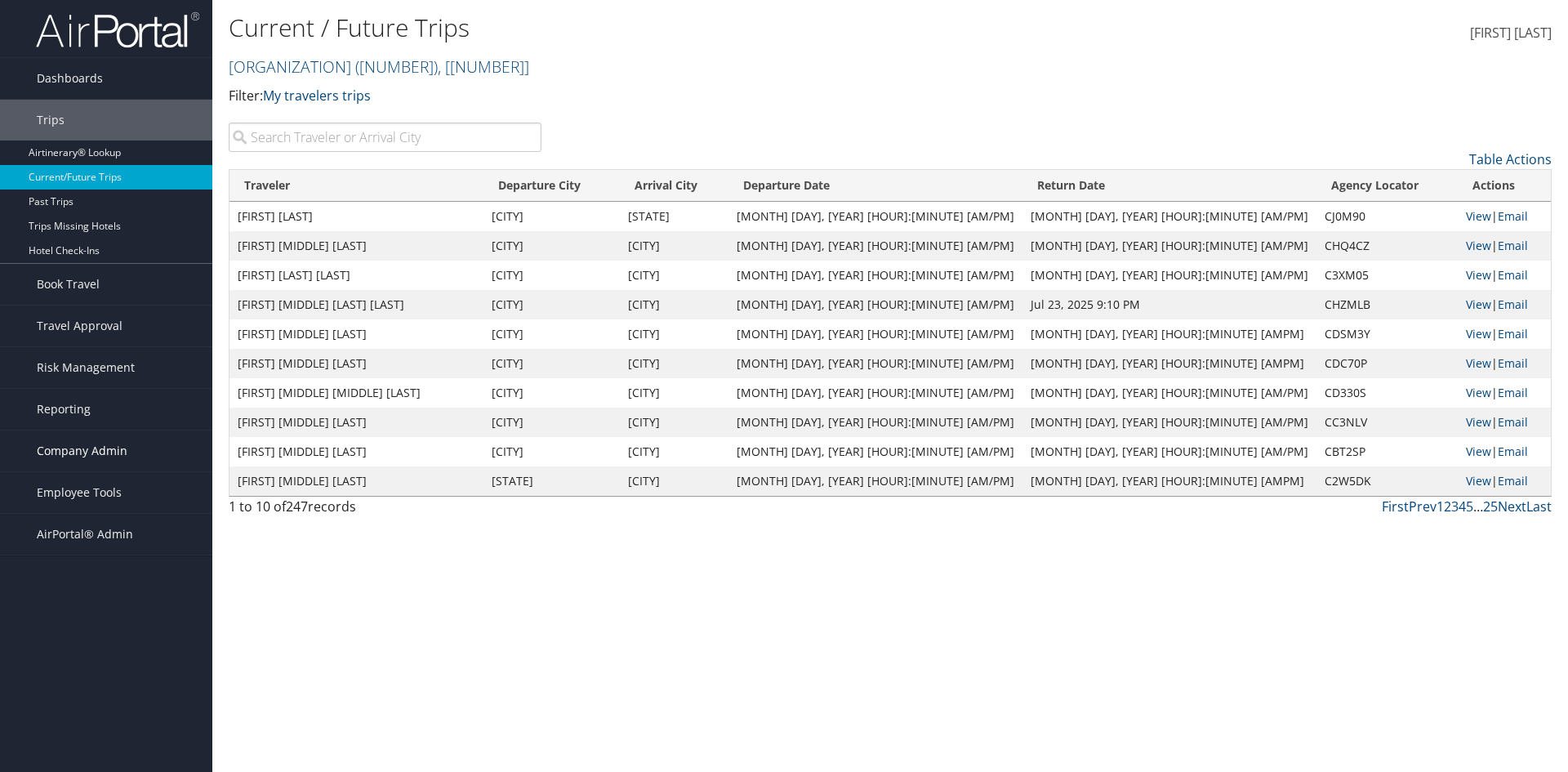 click on "Company Admin" at bounding box center (82, 451) 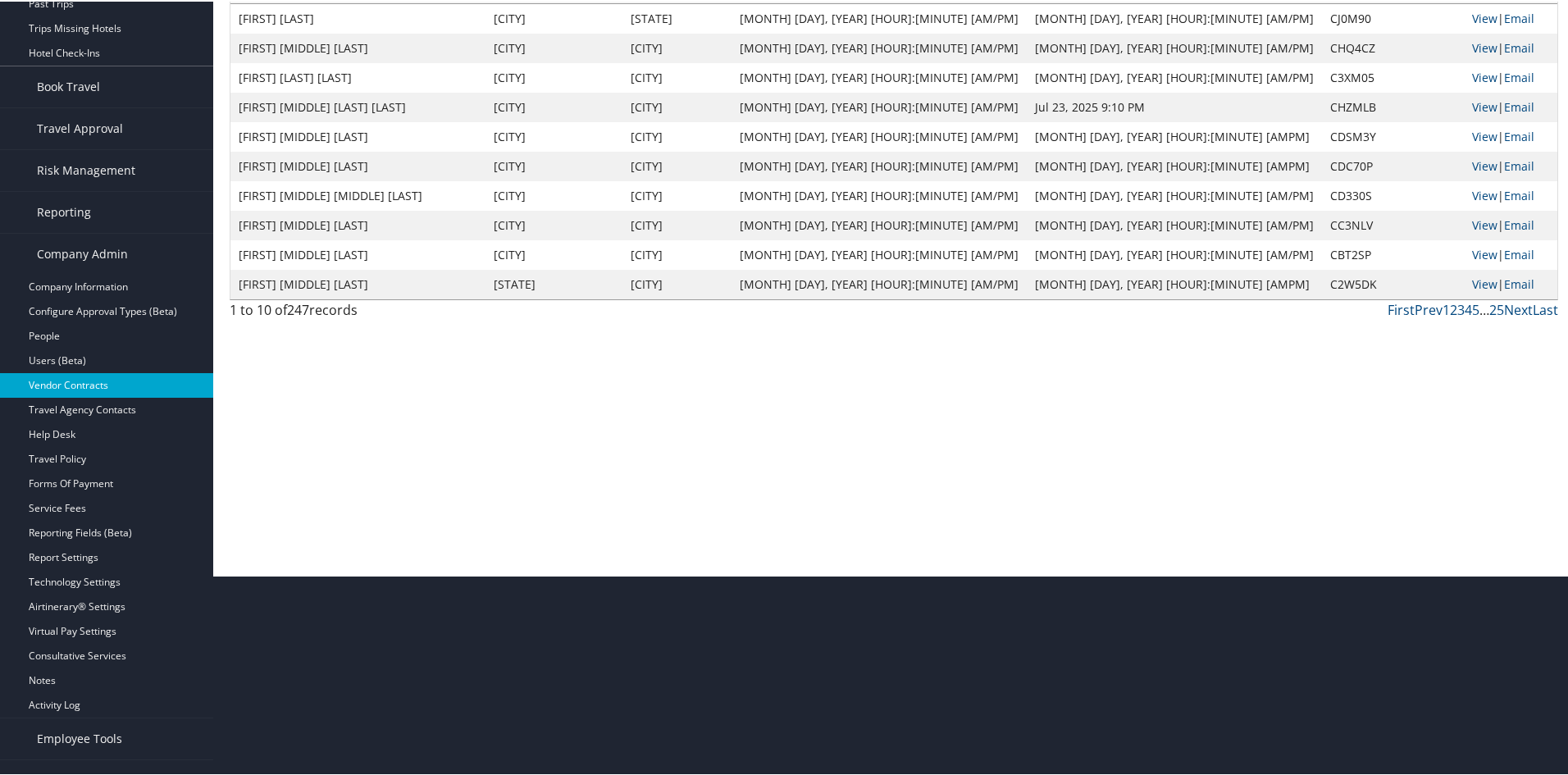 scroll, scrollTop: 226, scrollLeft: 0, axis: vertical 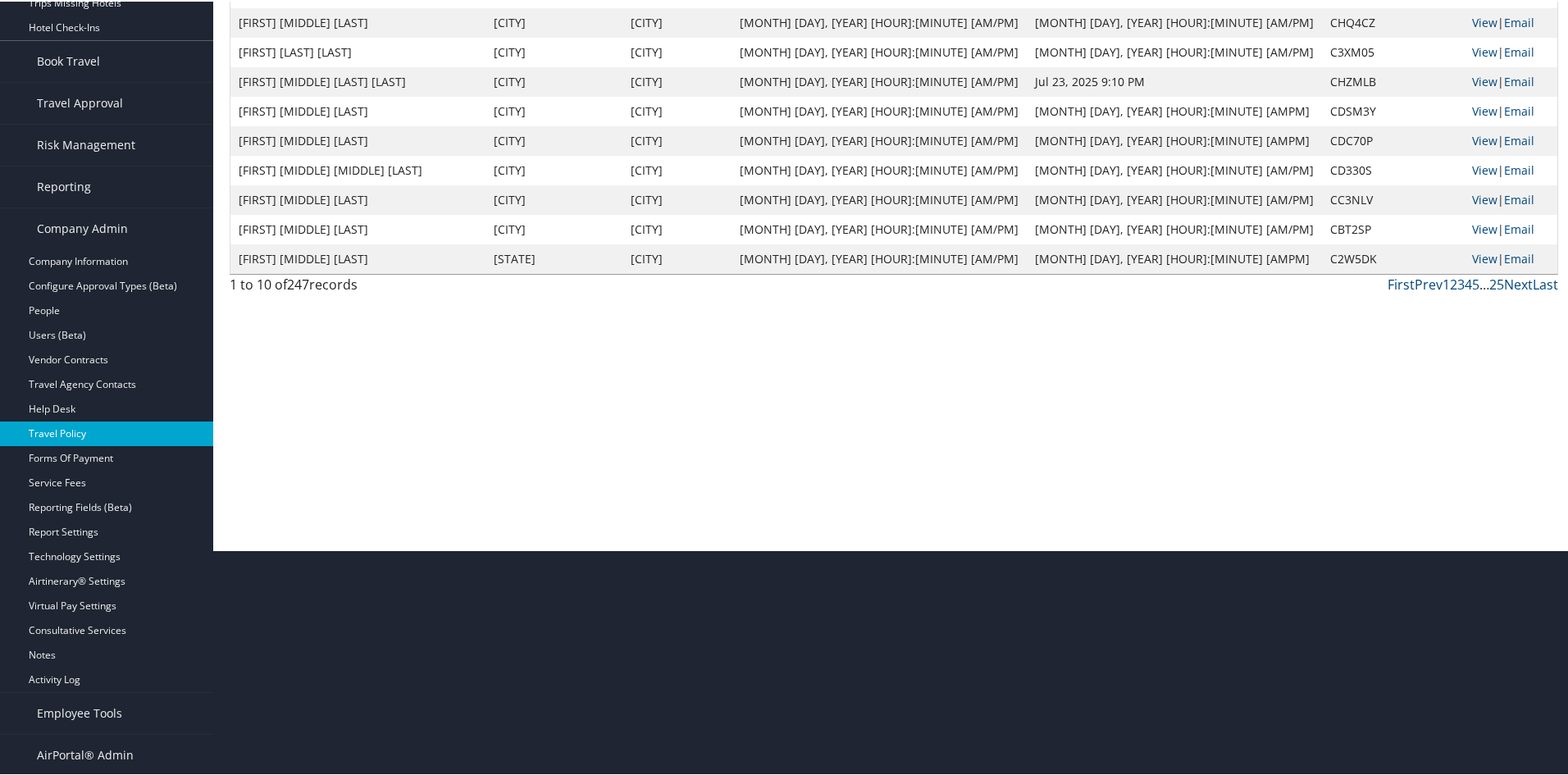 click on "Travel Policy" at bounding box center (107, 432) 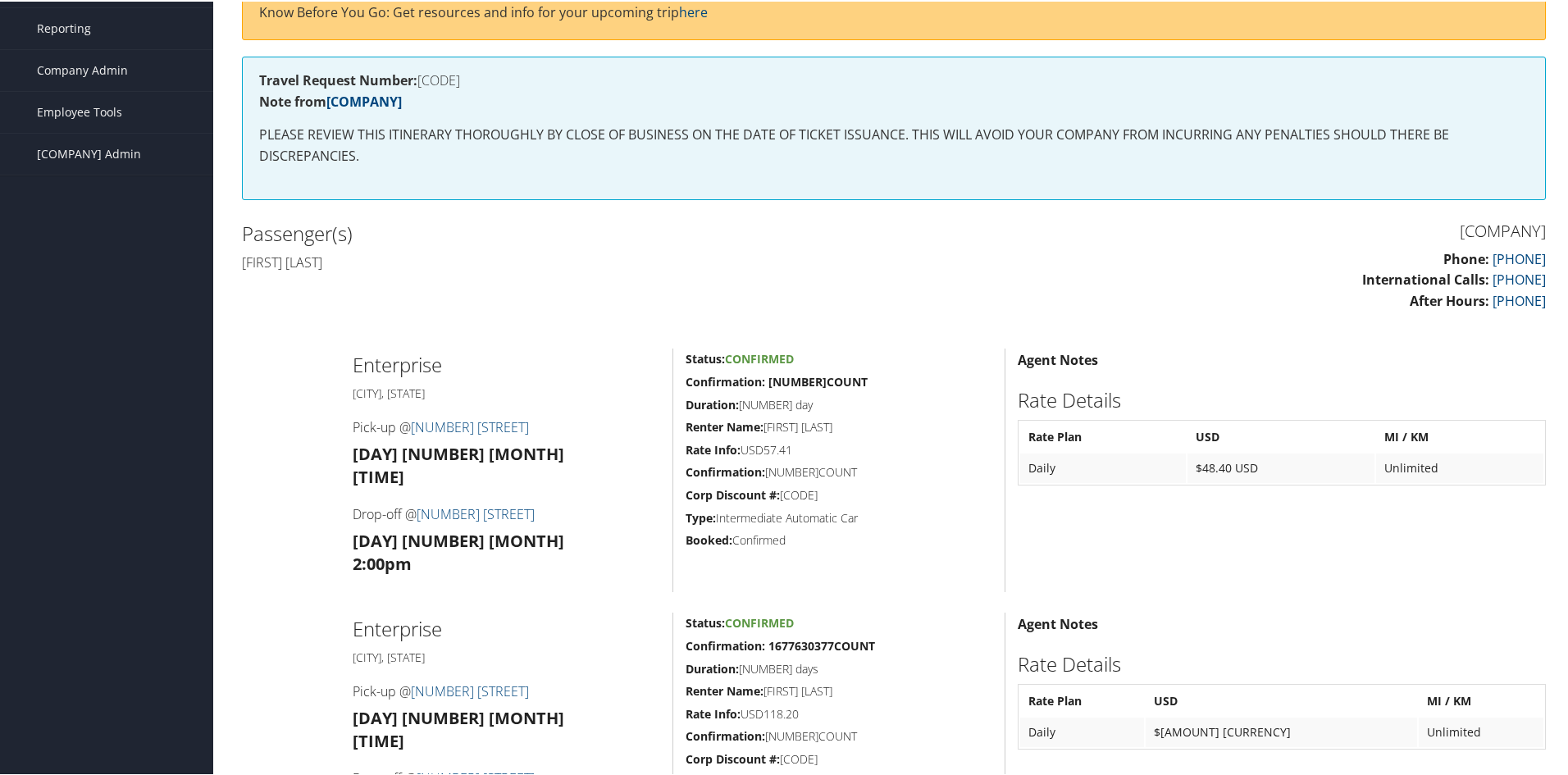 scroll, scrollTop: 82, scrollLeft: 0, axis: vertical 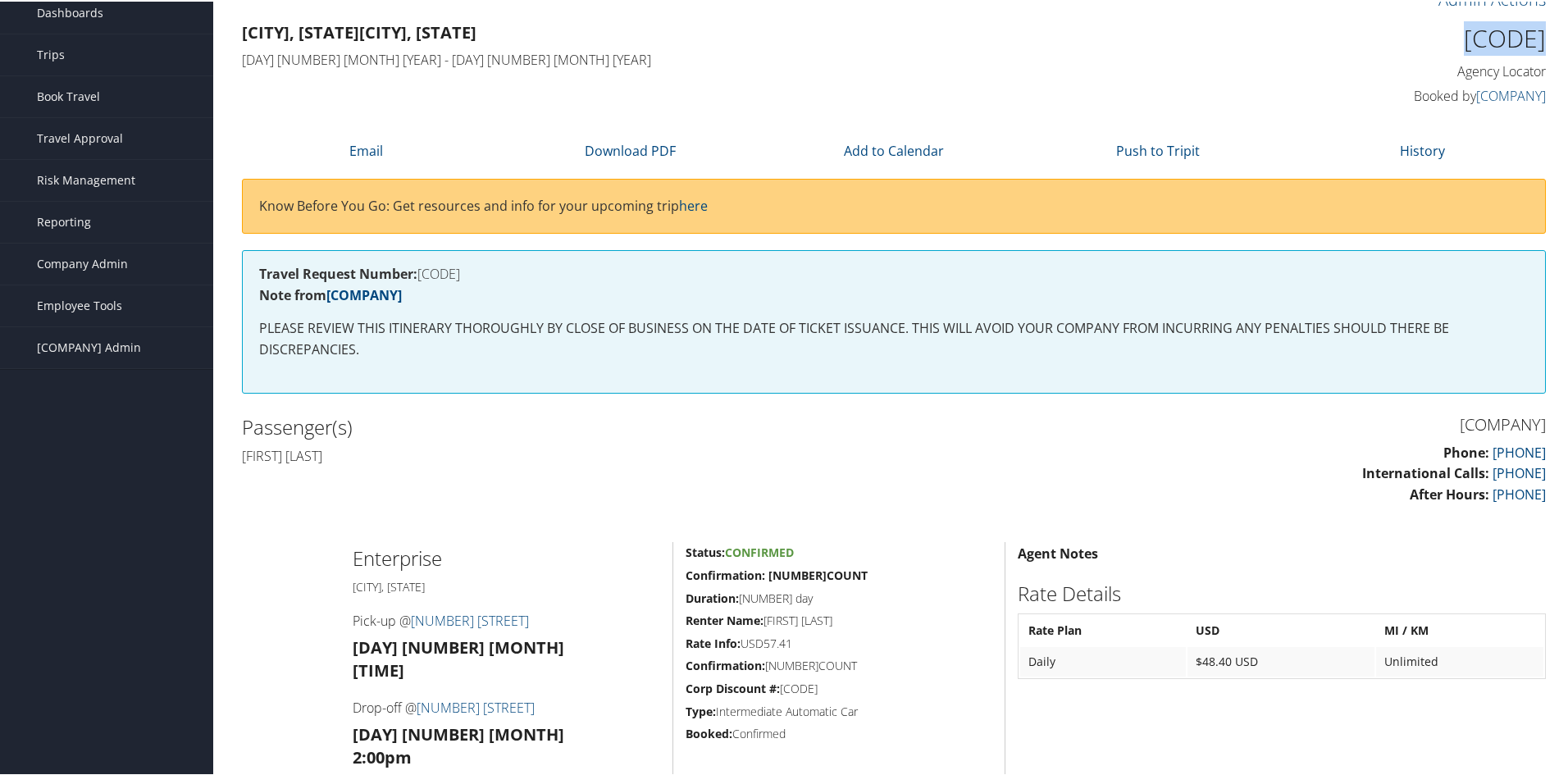 drag, startPoint x: 1538, startPoint y: 26, endPoint x: 1452, endPoint y: 30, distance: 86.092973 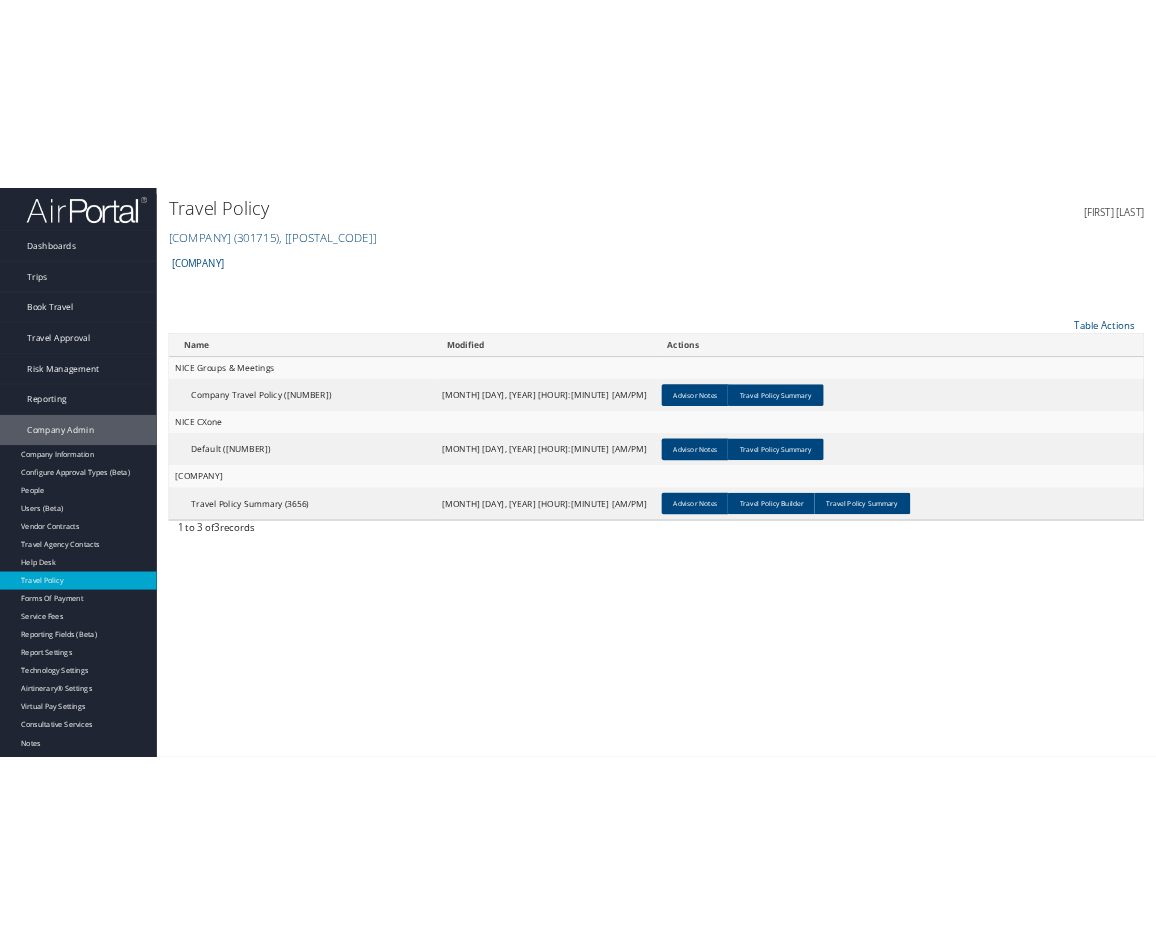 scroll, scrollTop: 0, scrollLeft: 0, axis: both 